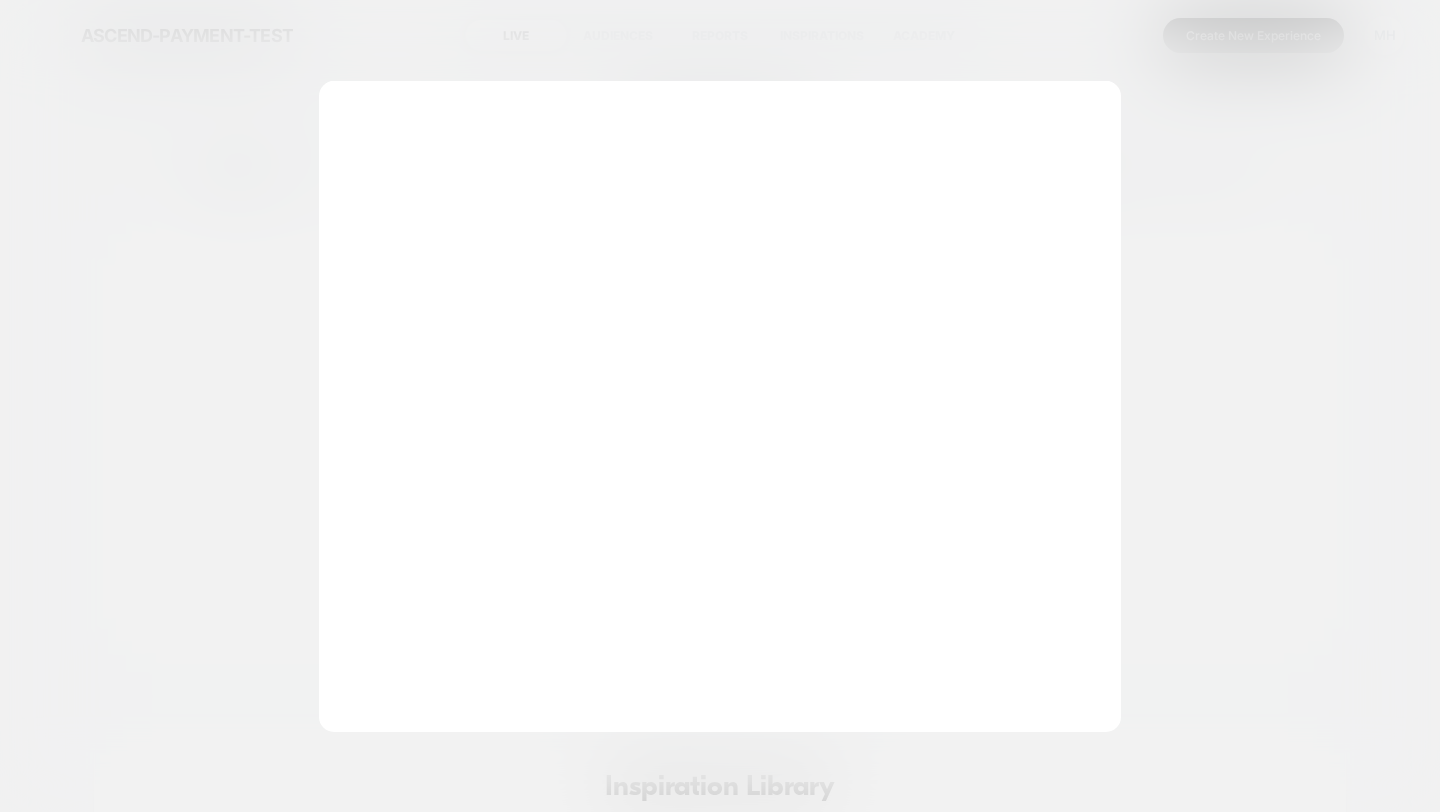scroll, scrollTop: 0, scrollLeft: 0, axis: both 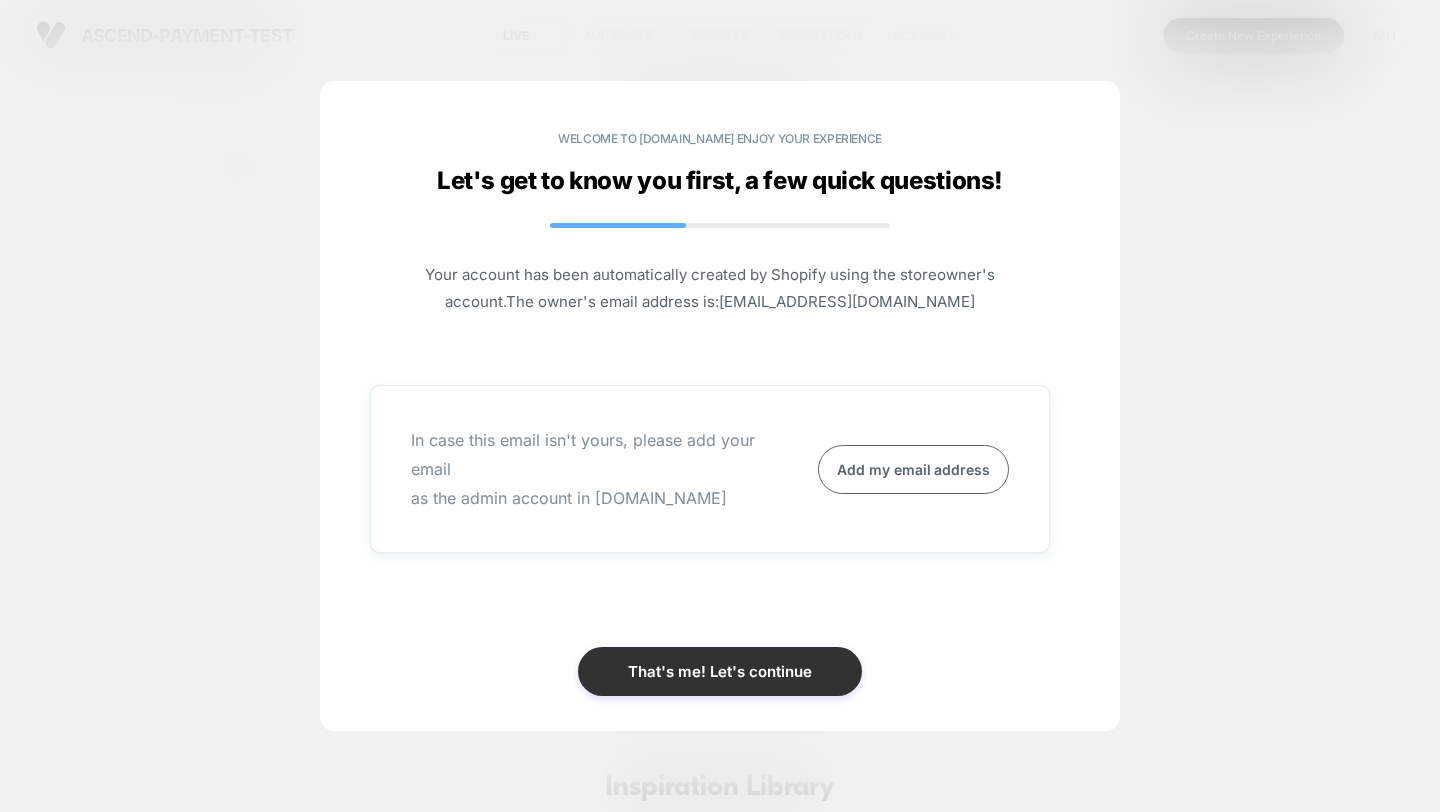 click on "That's me! Let's continue" at bounding box center (720, 671) 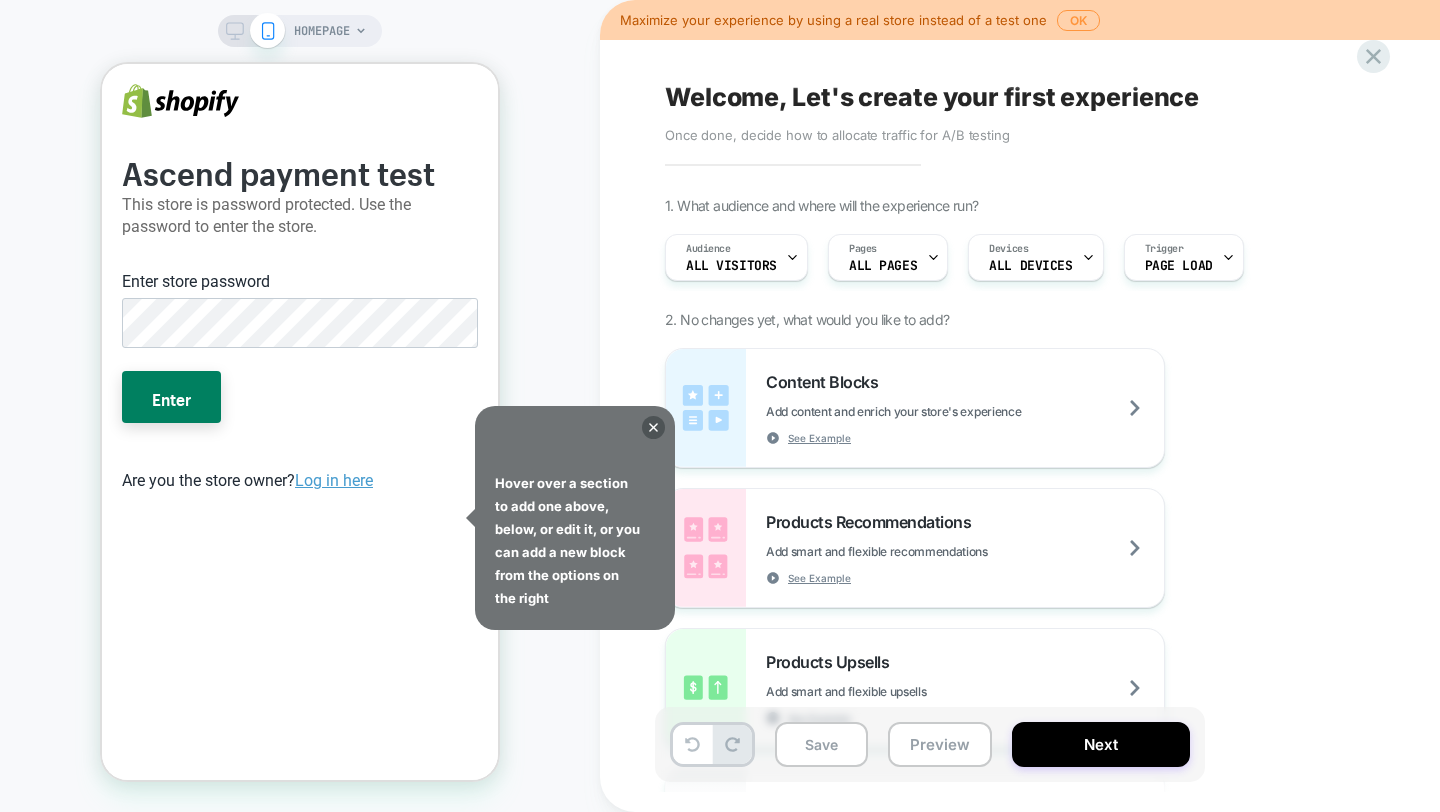 scroll, scrollTop: 0, scrollLeft: 0, axis: both 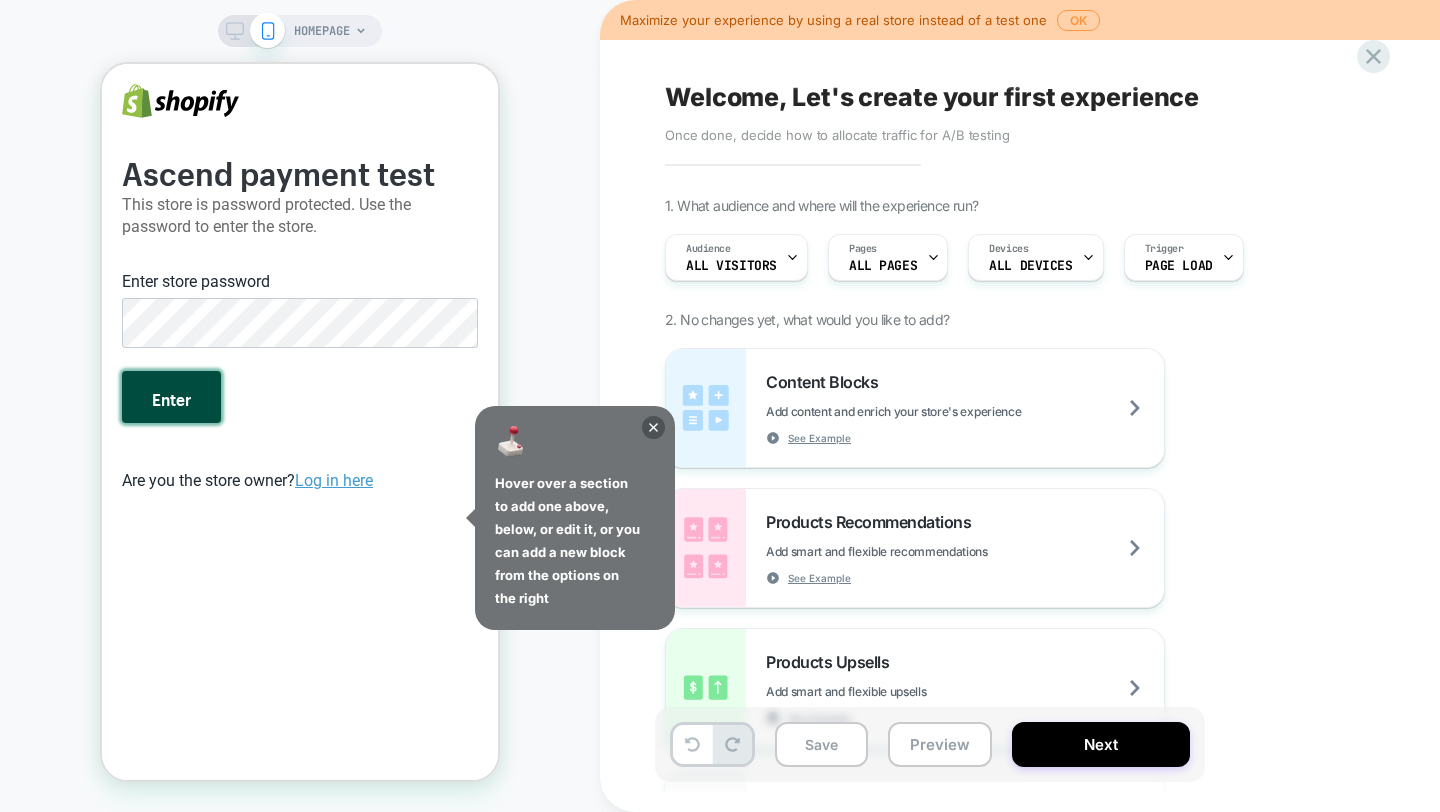 click on "Enter" at bounding box center [171, 397] 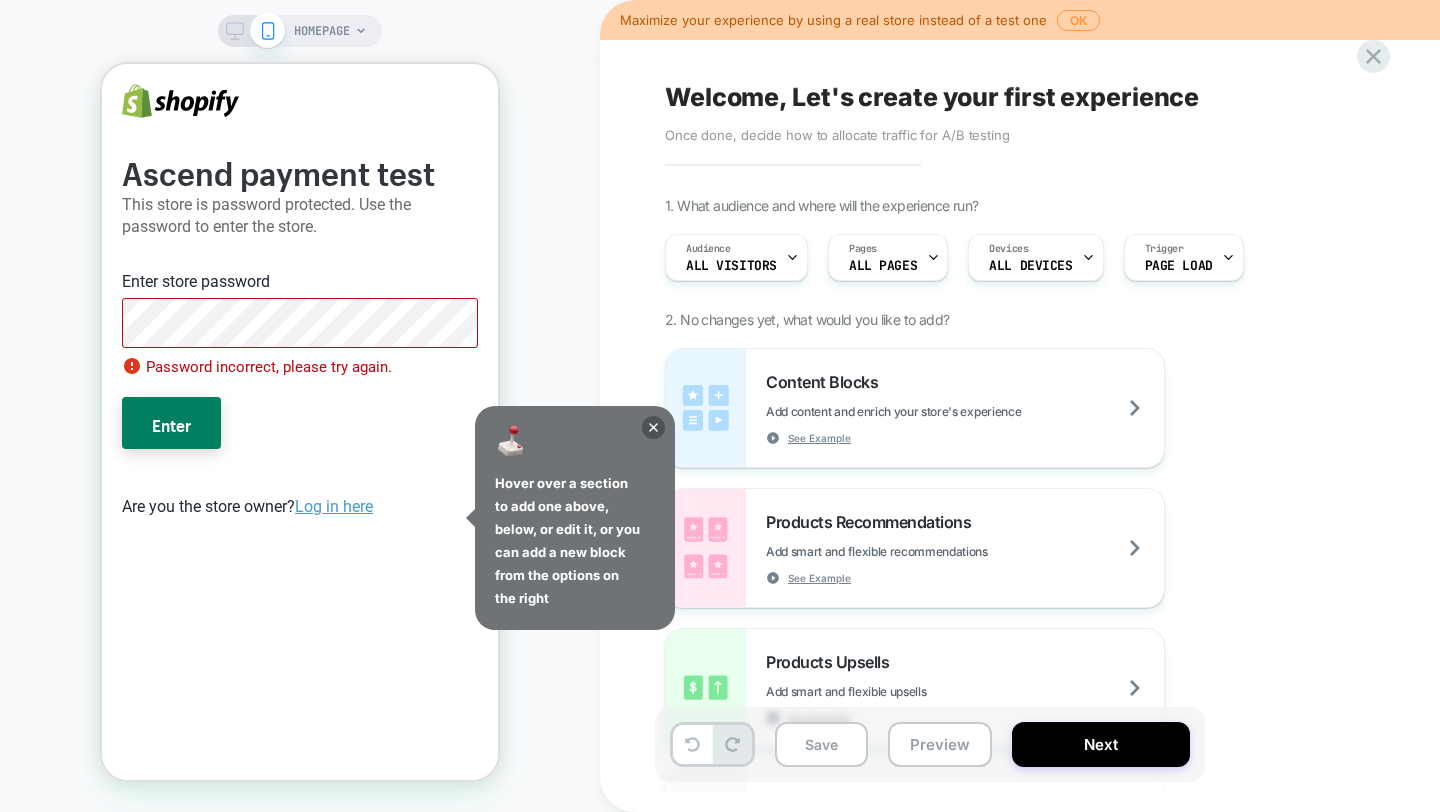 scroll, scrollTop: 0, scrollLeft: 0, axis: both 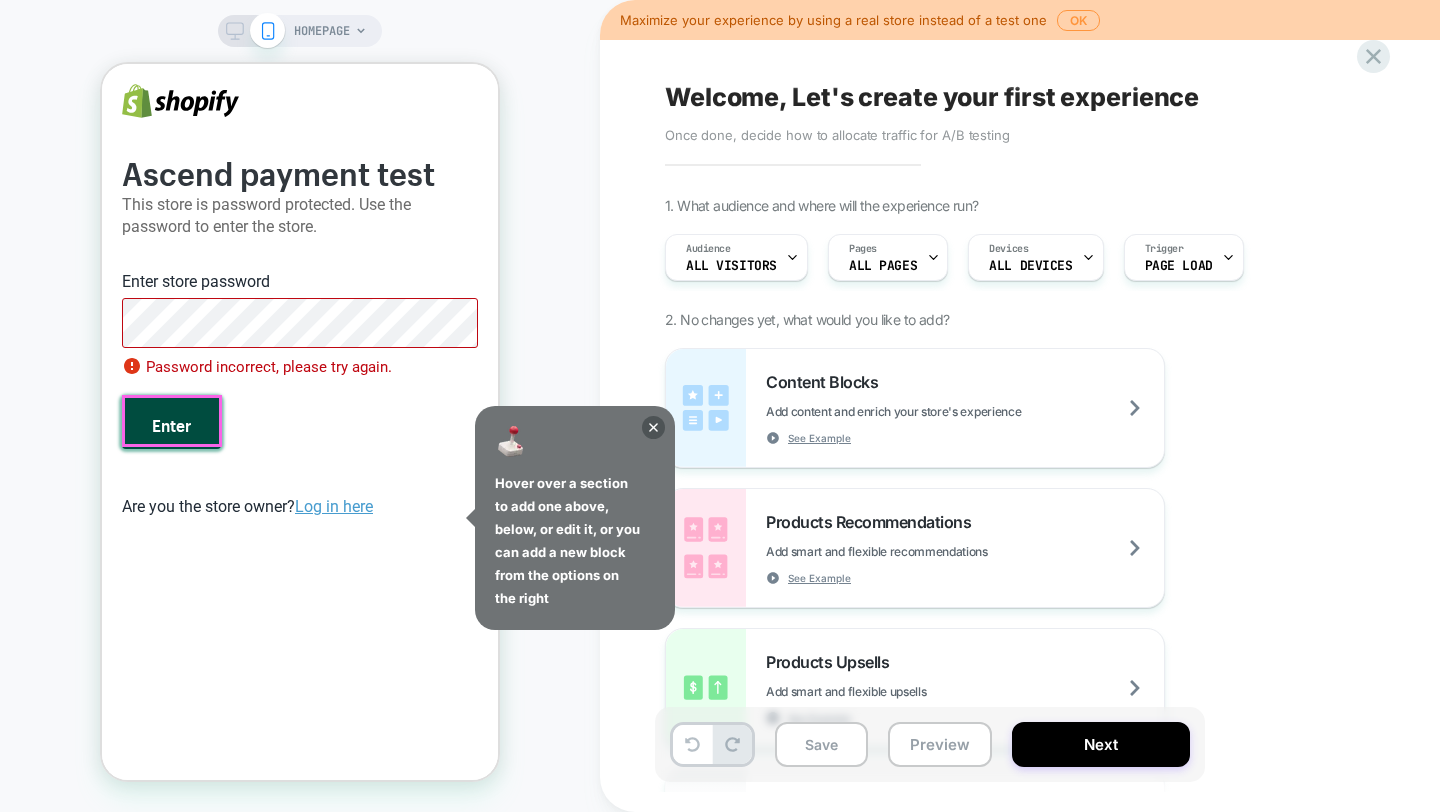 click on "Enter" at bounding box center [171, 423] 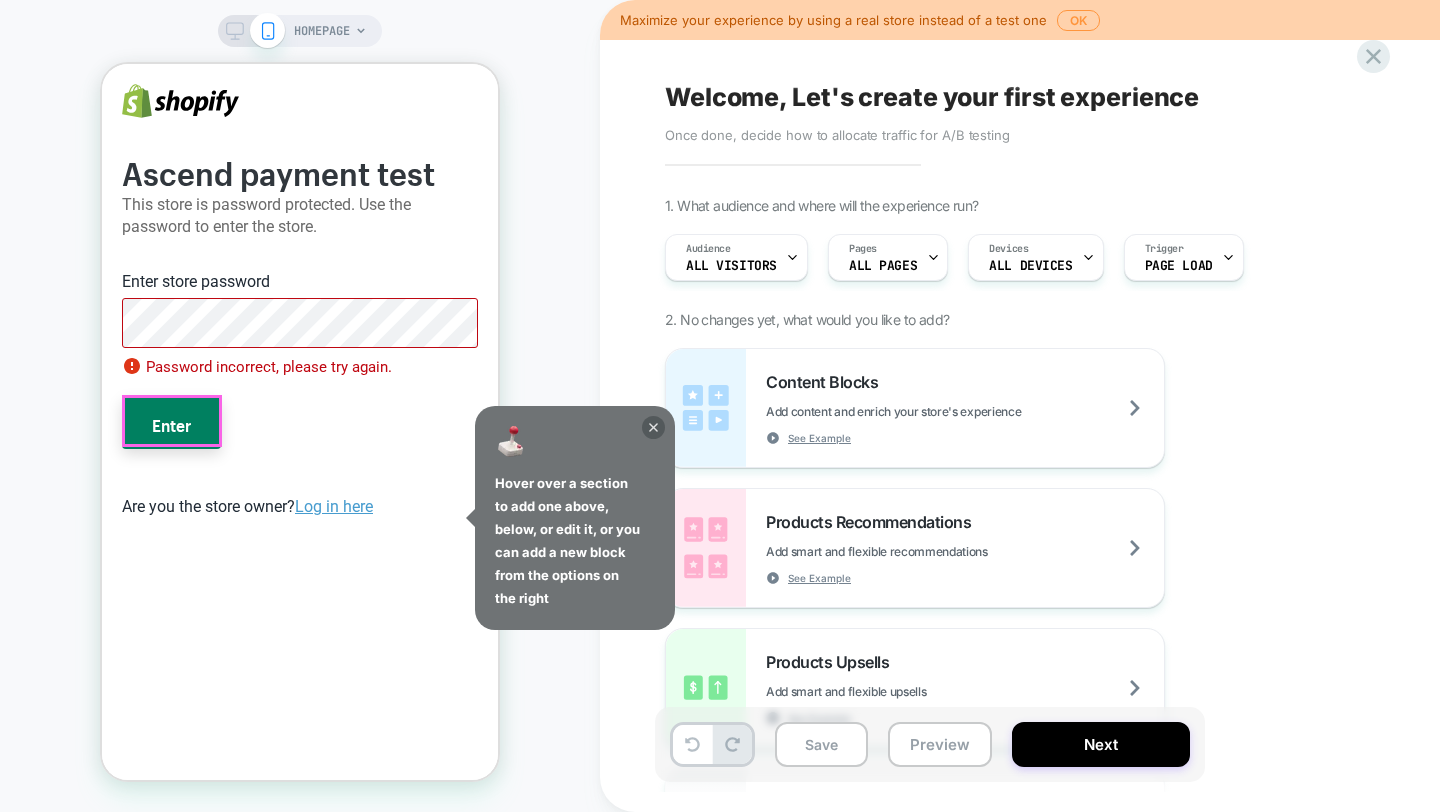 click 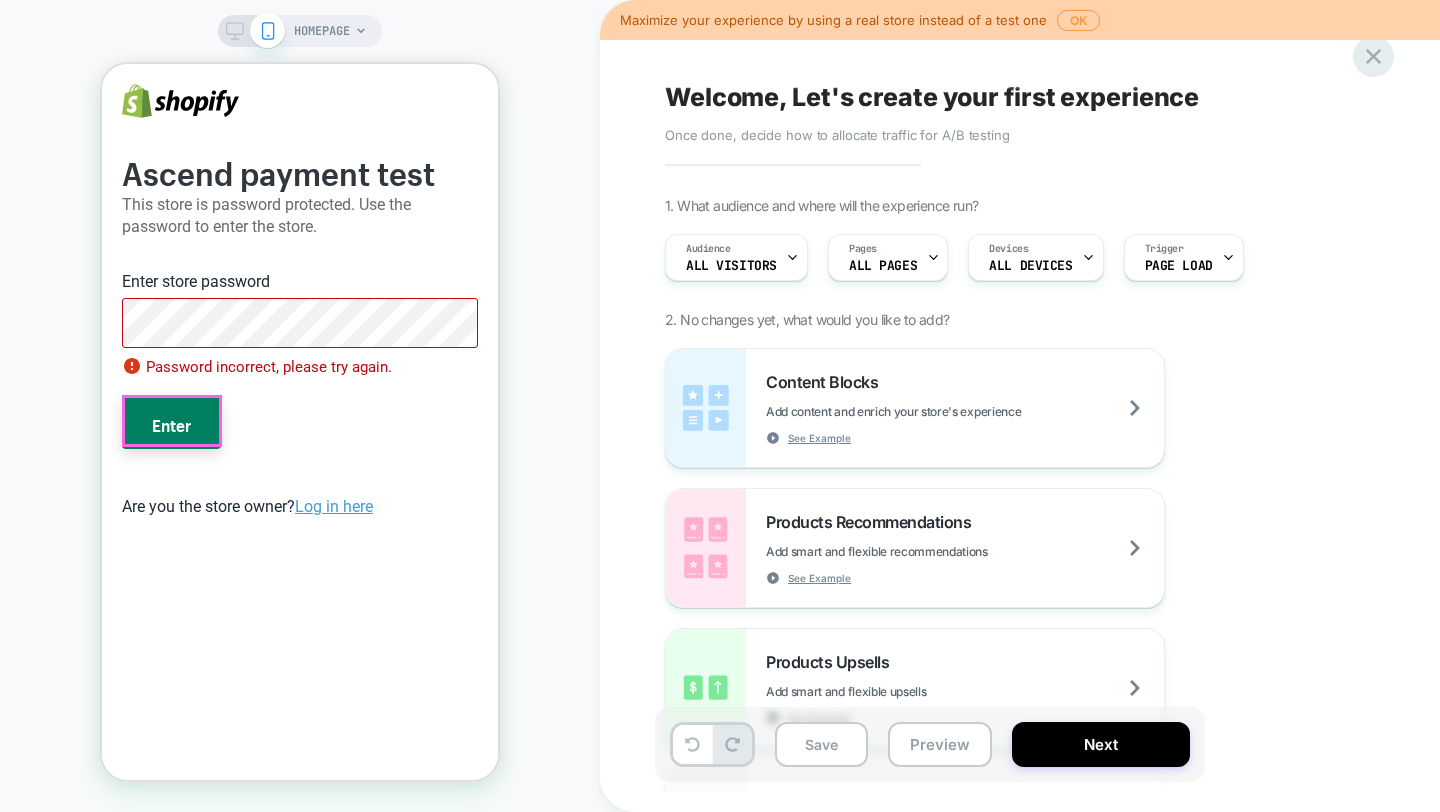 click 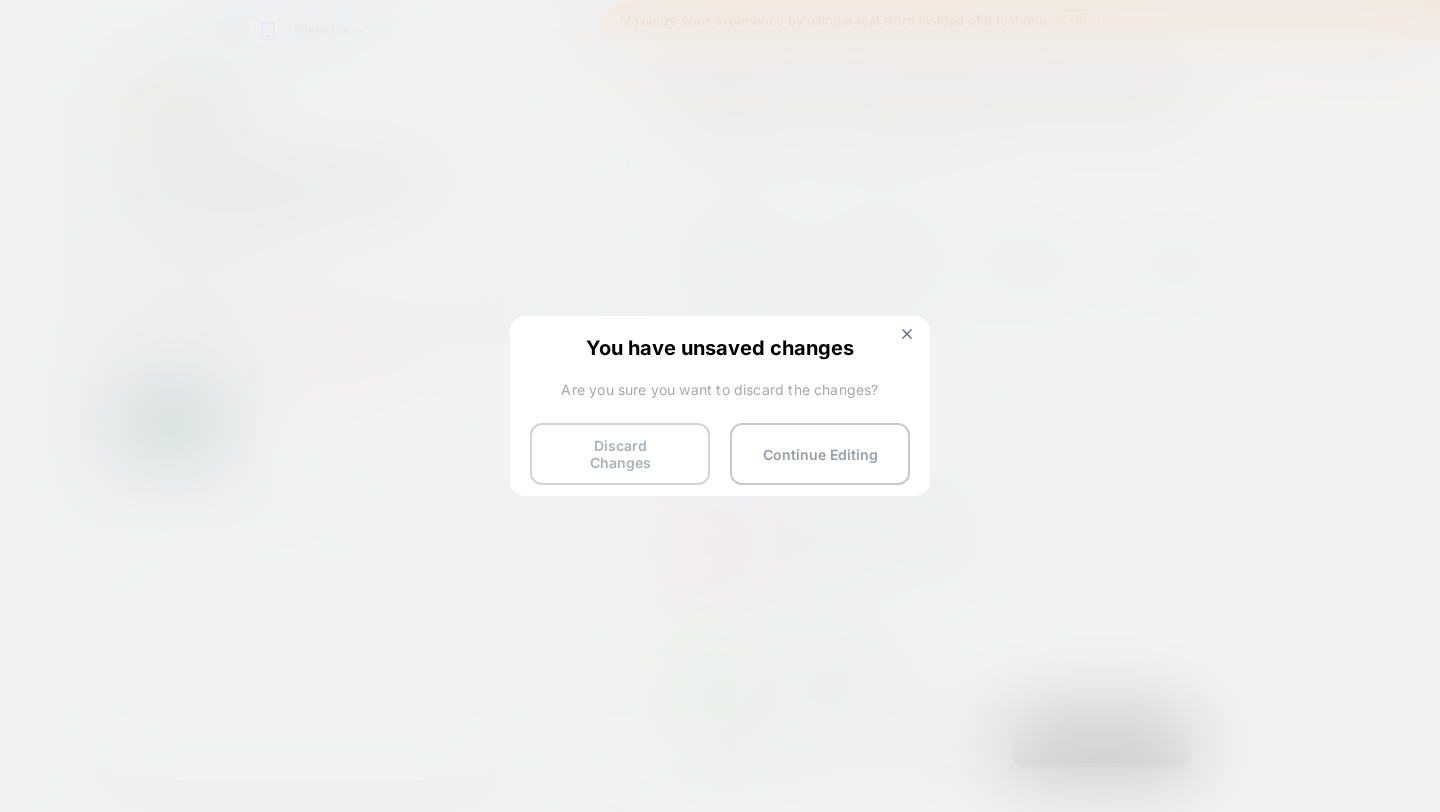 click on "Discard Changes" at bounding box center (620, 454) 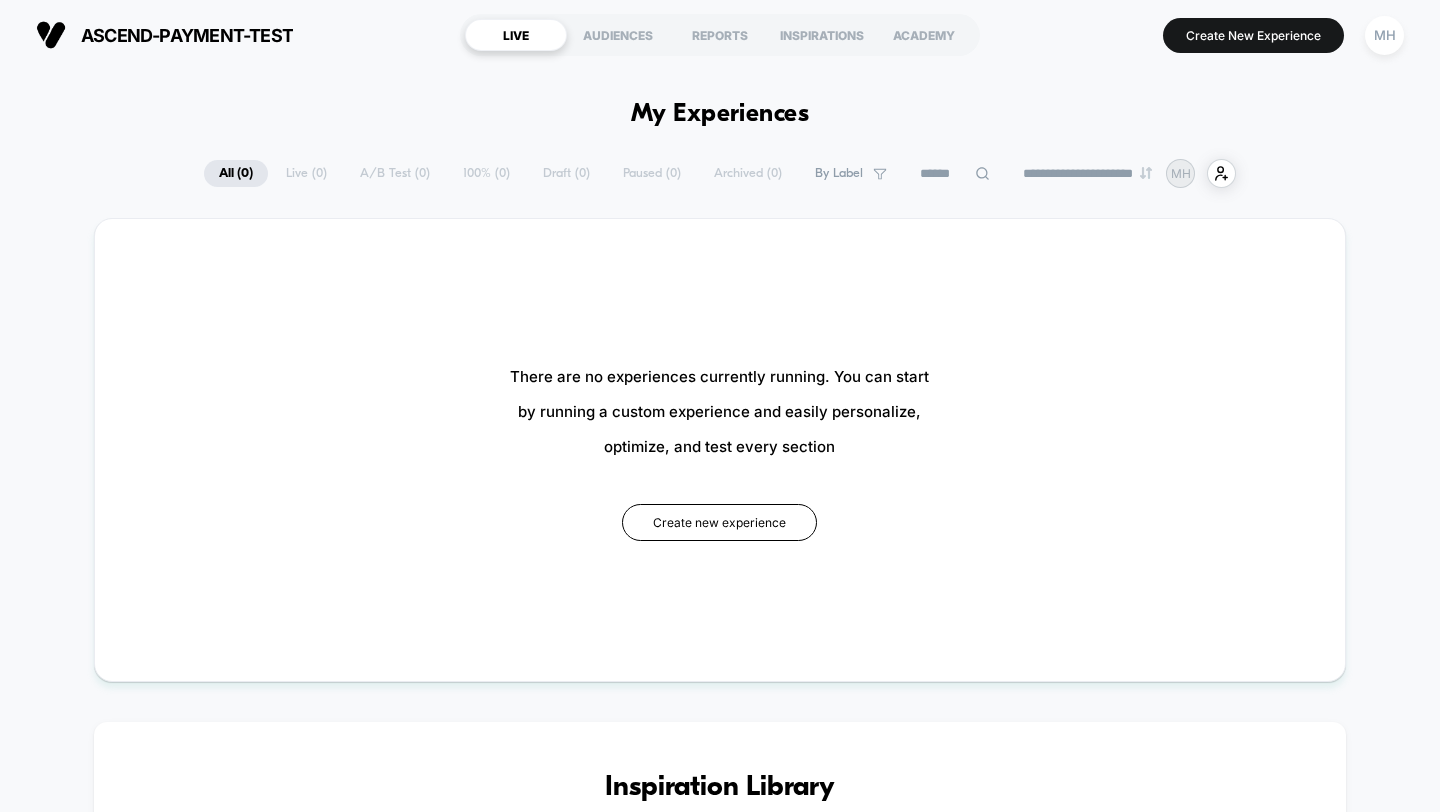 scroll, scrollTop: 0, scrollLeft: 0, axis: both 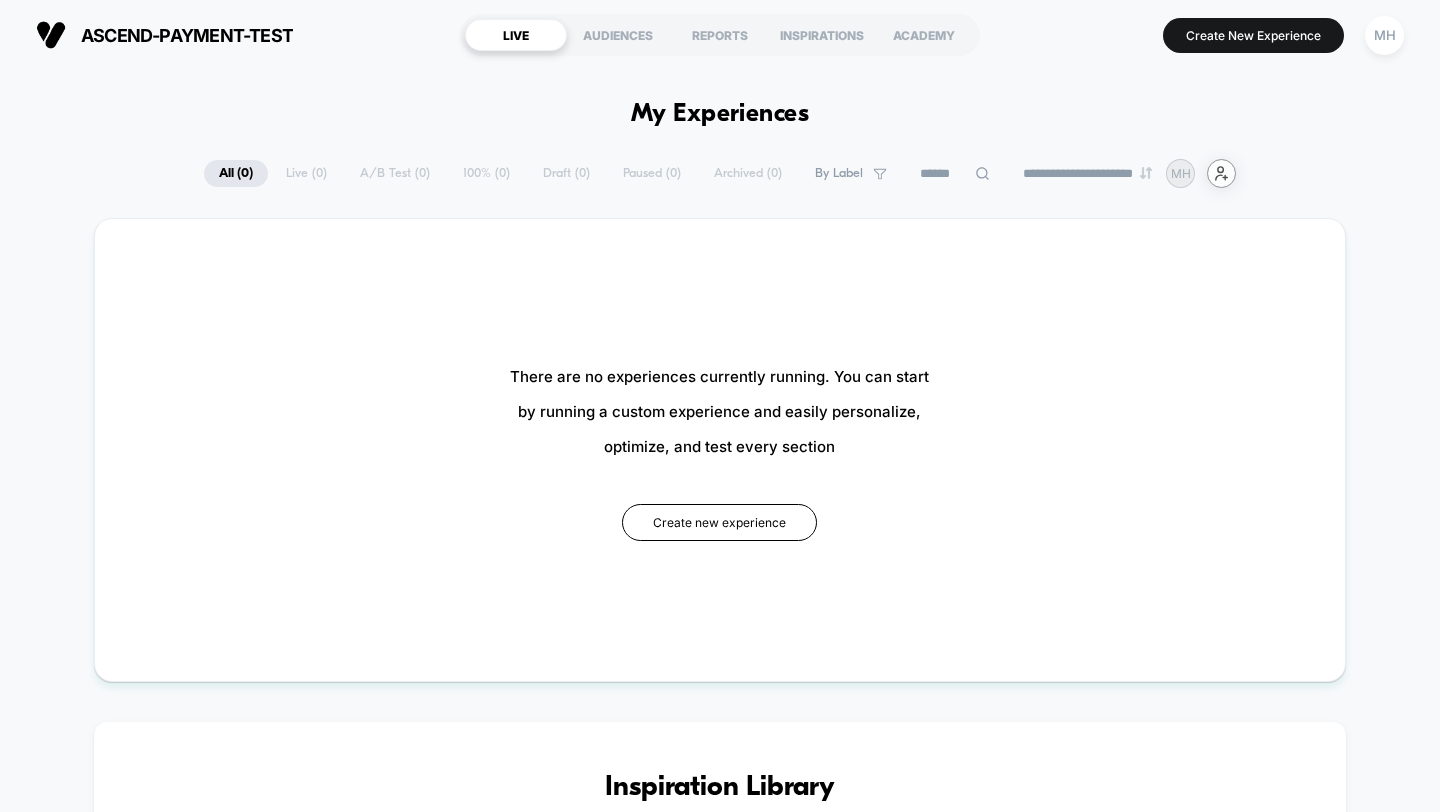 click on "user-plus-alt-1-svgrepo-com" 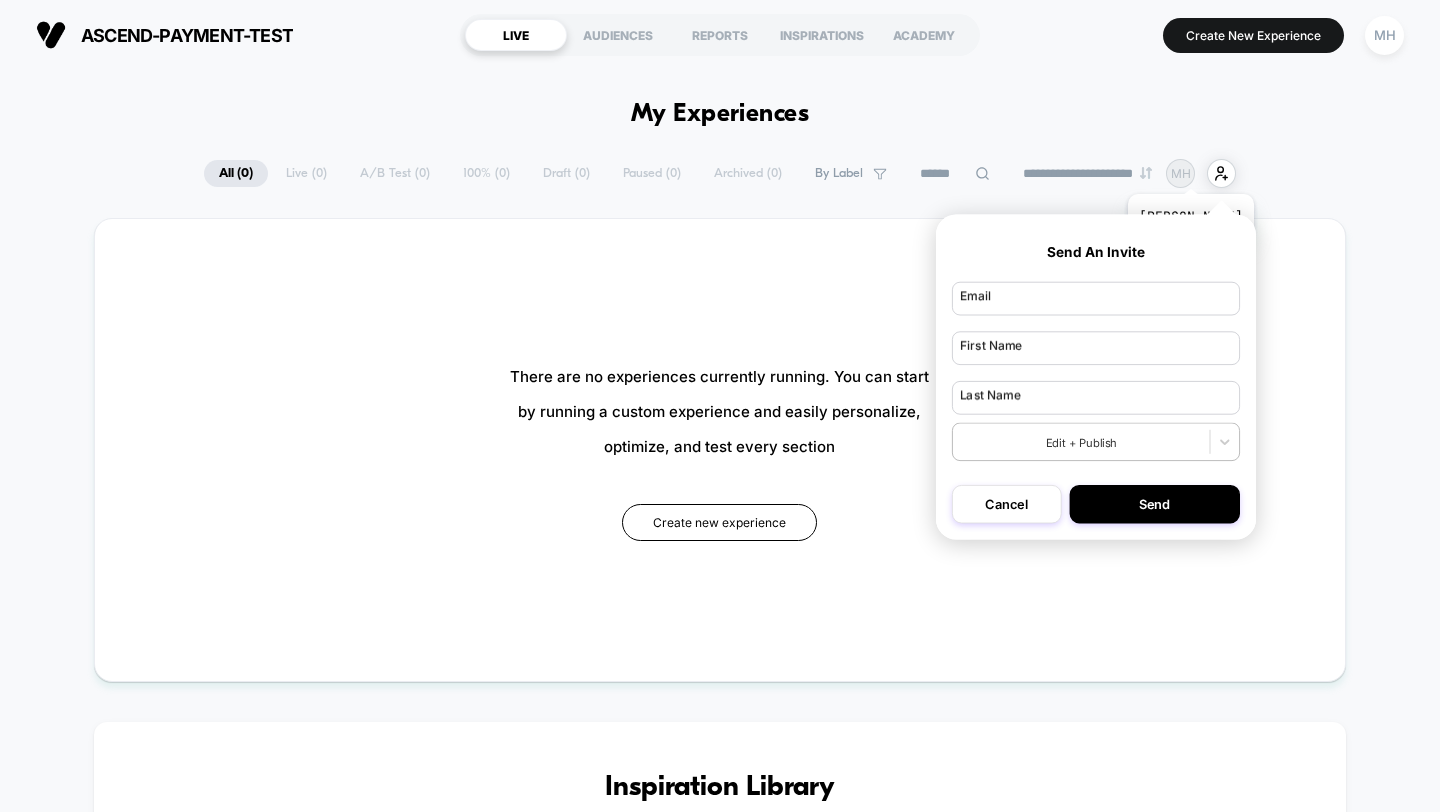 click on "MH" at bounding box center (1181, 173) 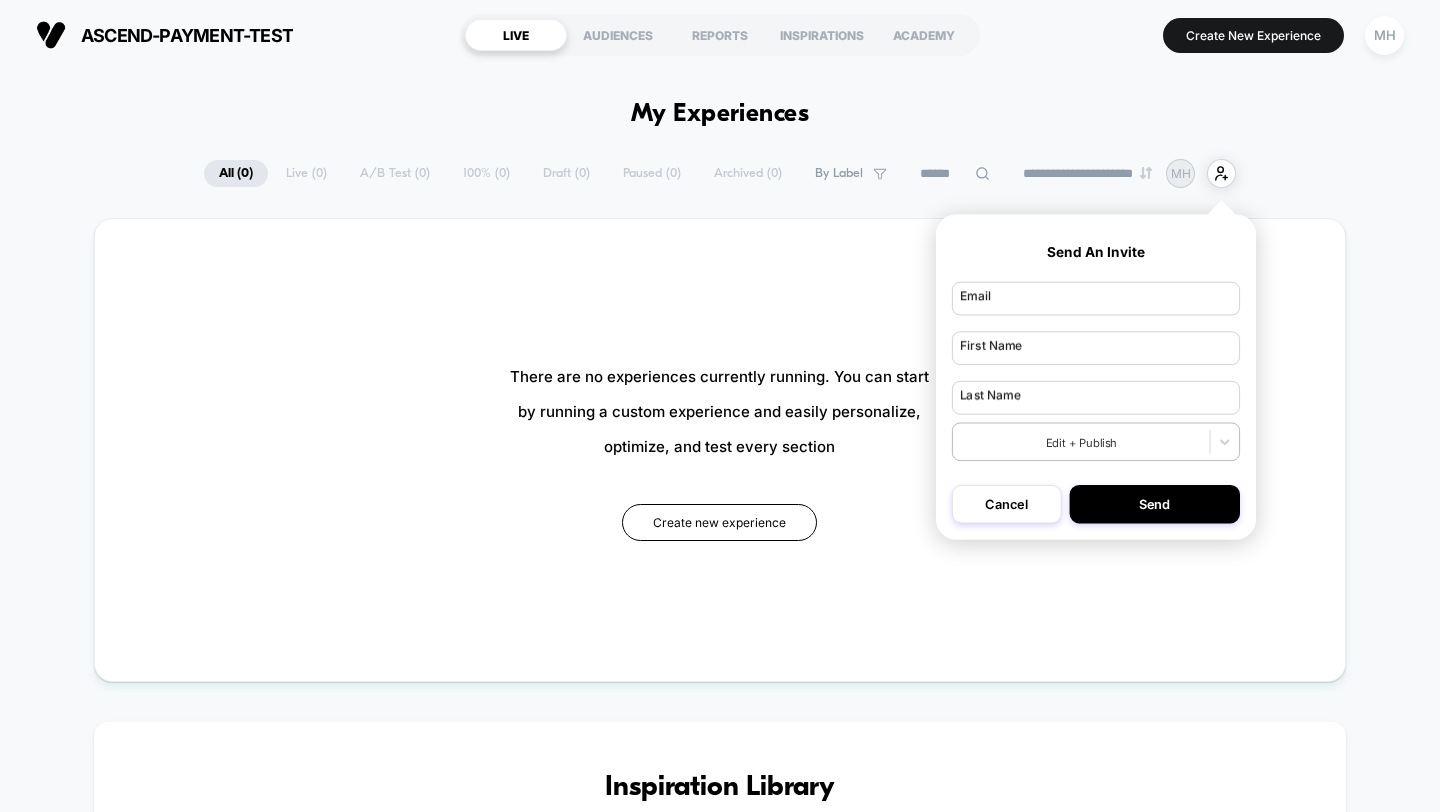 click on "**********" at bounding box center (720, 1457) 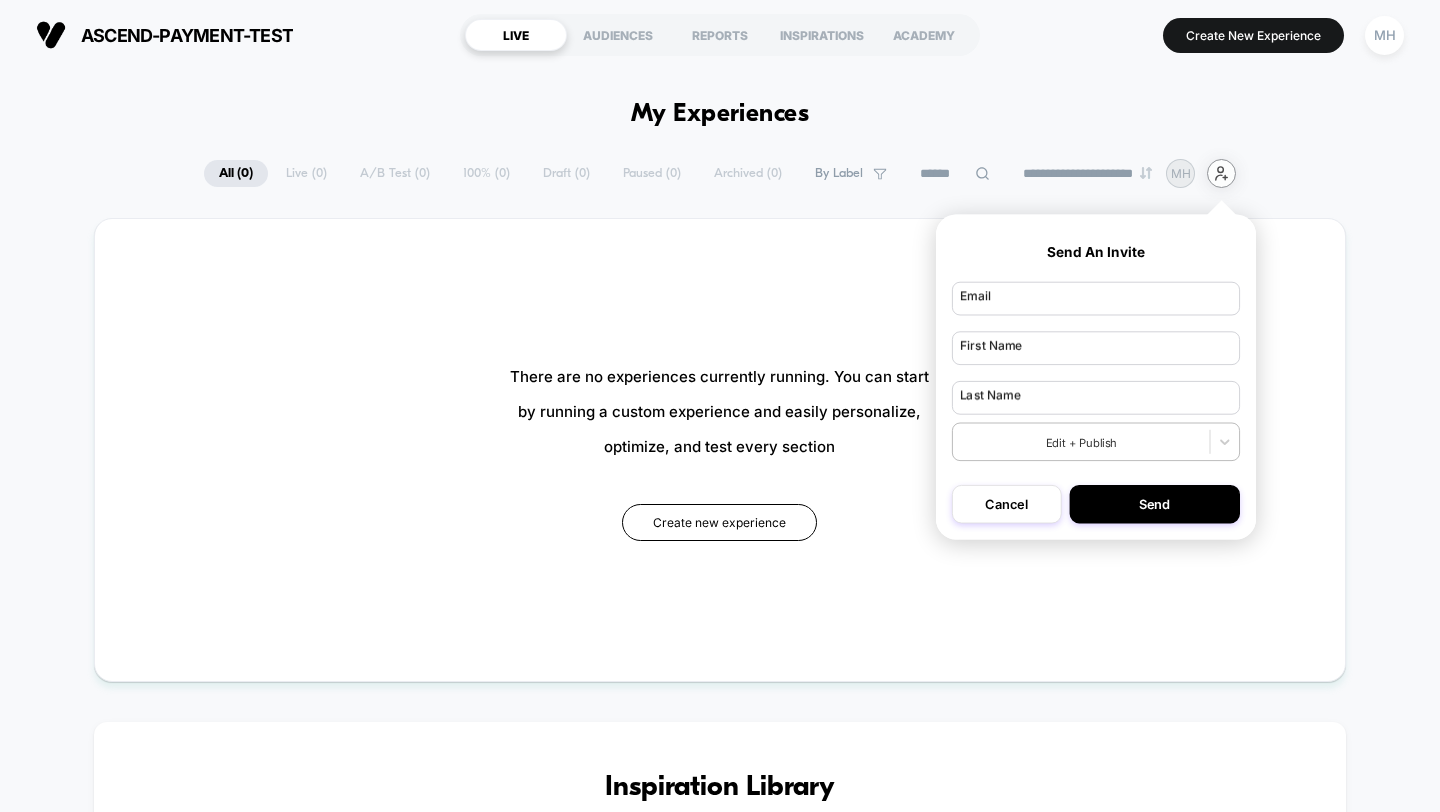 click on "user-plus-alt-1-svgrepo-com" at bounding box center [1221, 173] 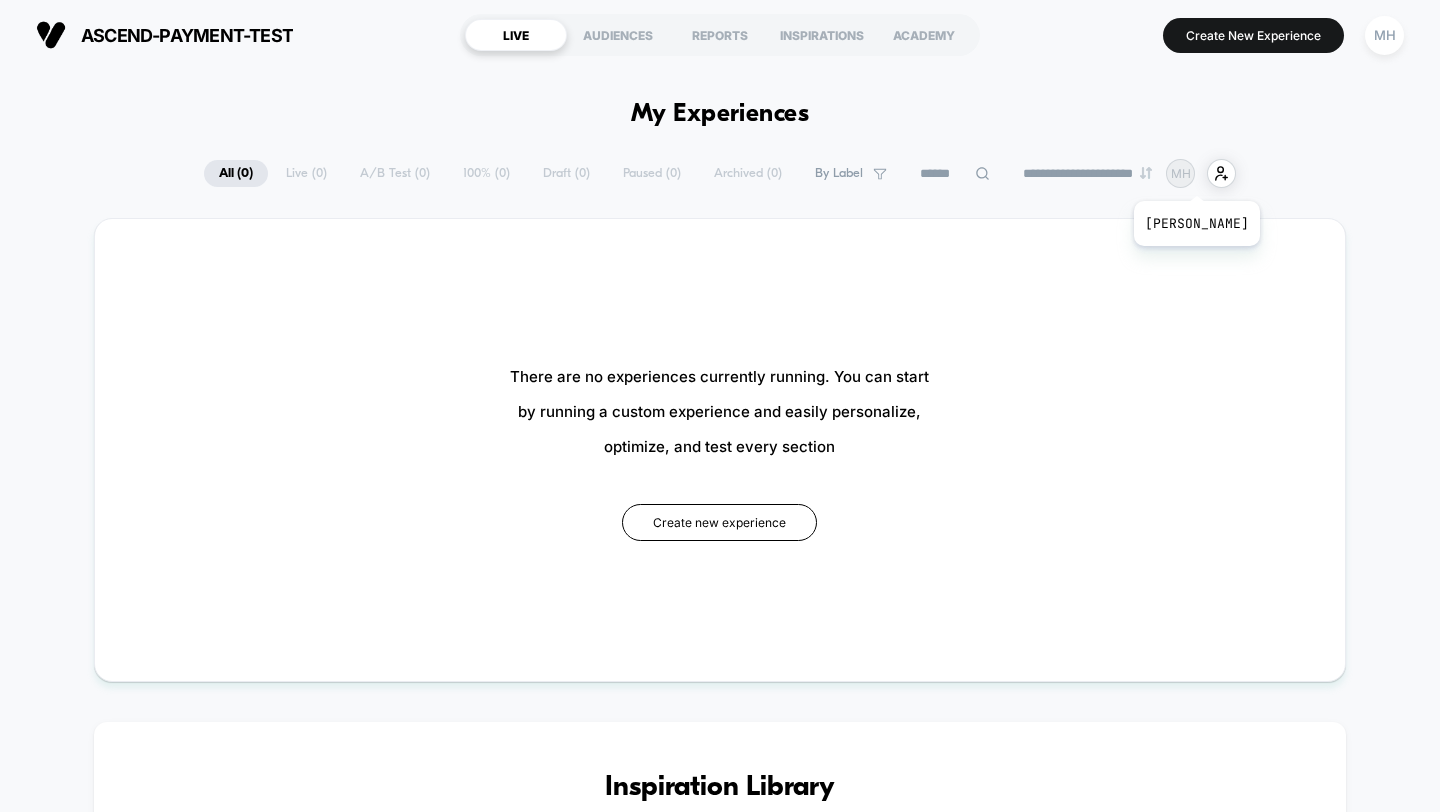 click on "MH" at bounding box center (1180, 173) 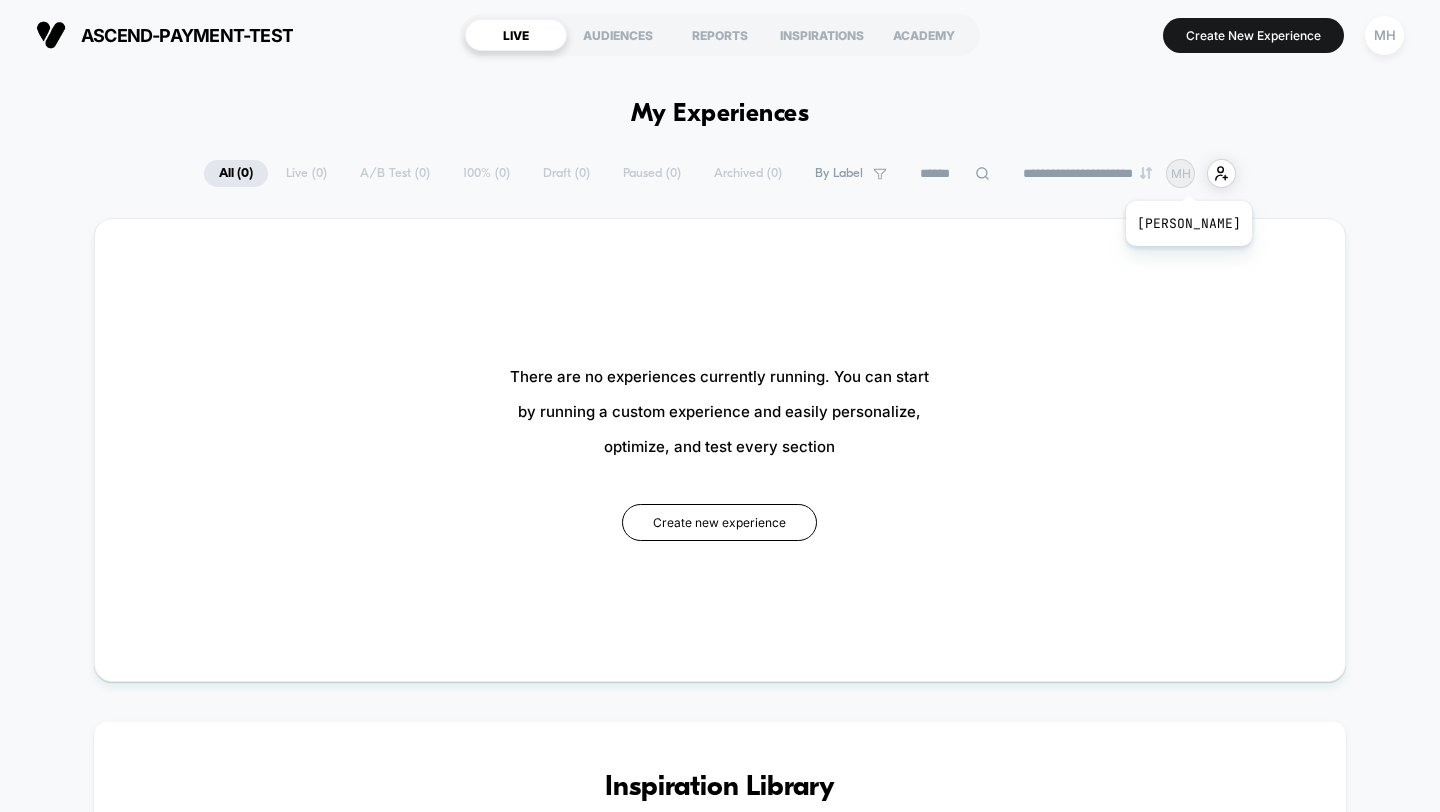 click on "MH" at bounding box center [1181, 173] 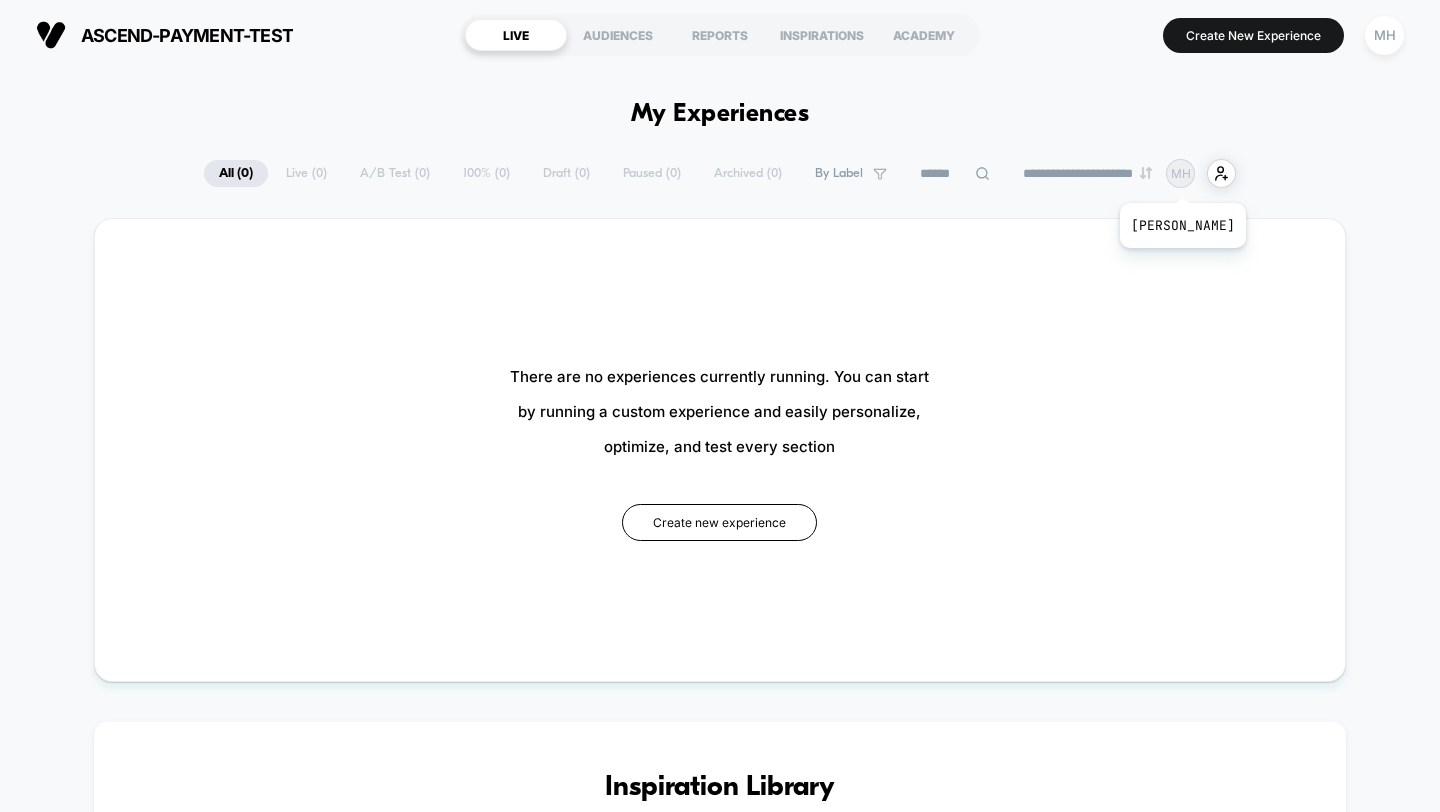 click on "MH" at bounding box center [1181, 173] 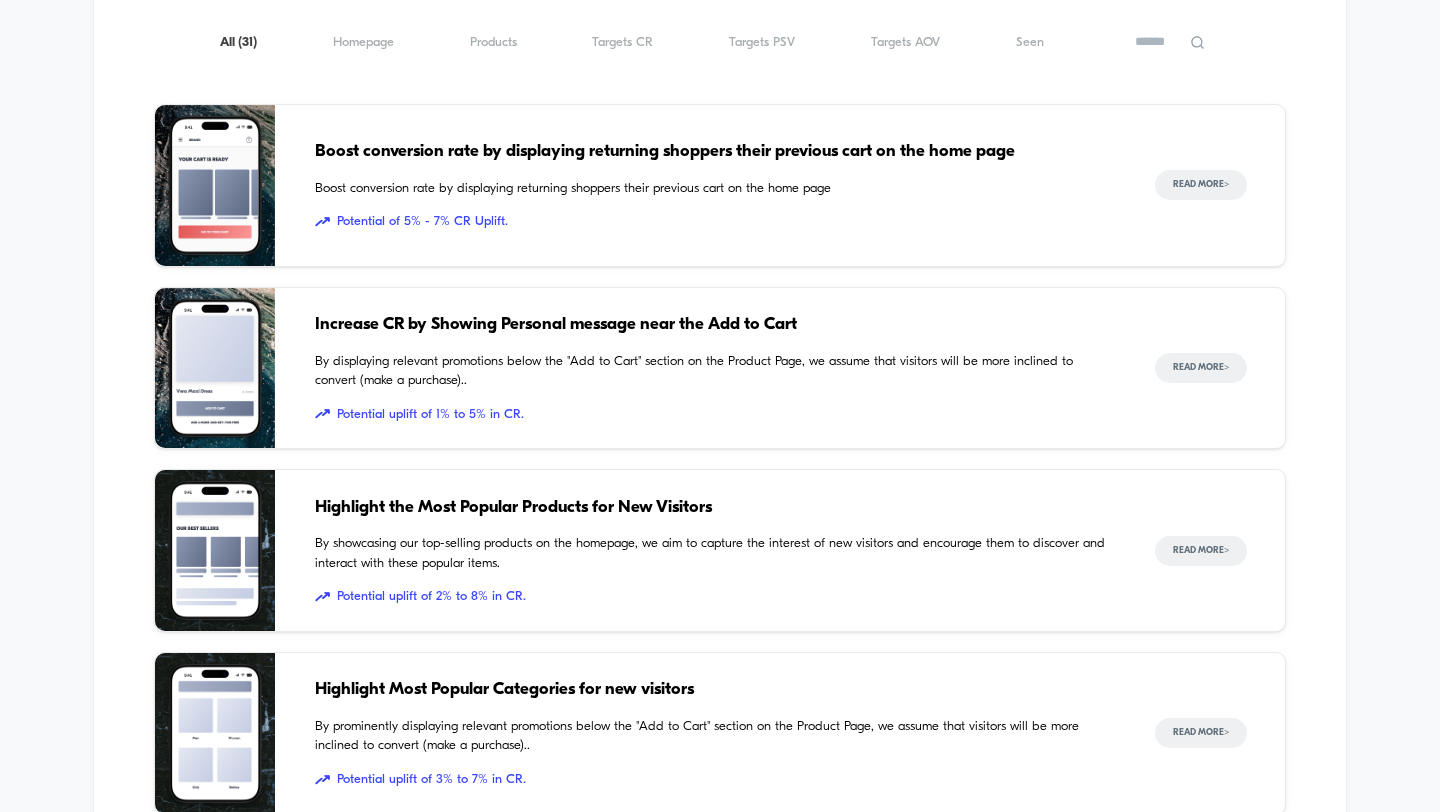 scroll, scrollTop: 866, scrollLeft: 0, axis: vertical 